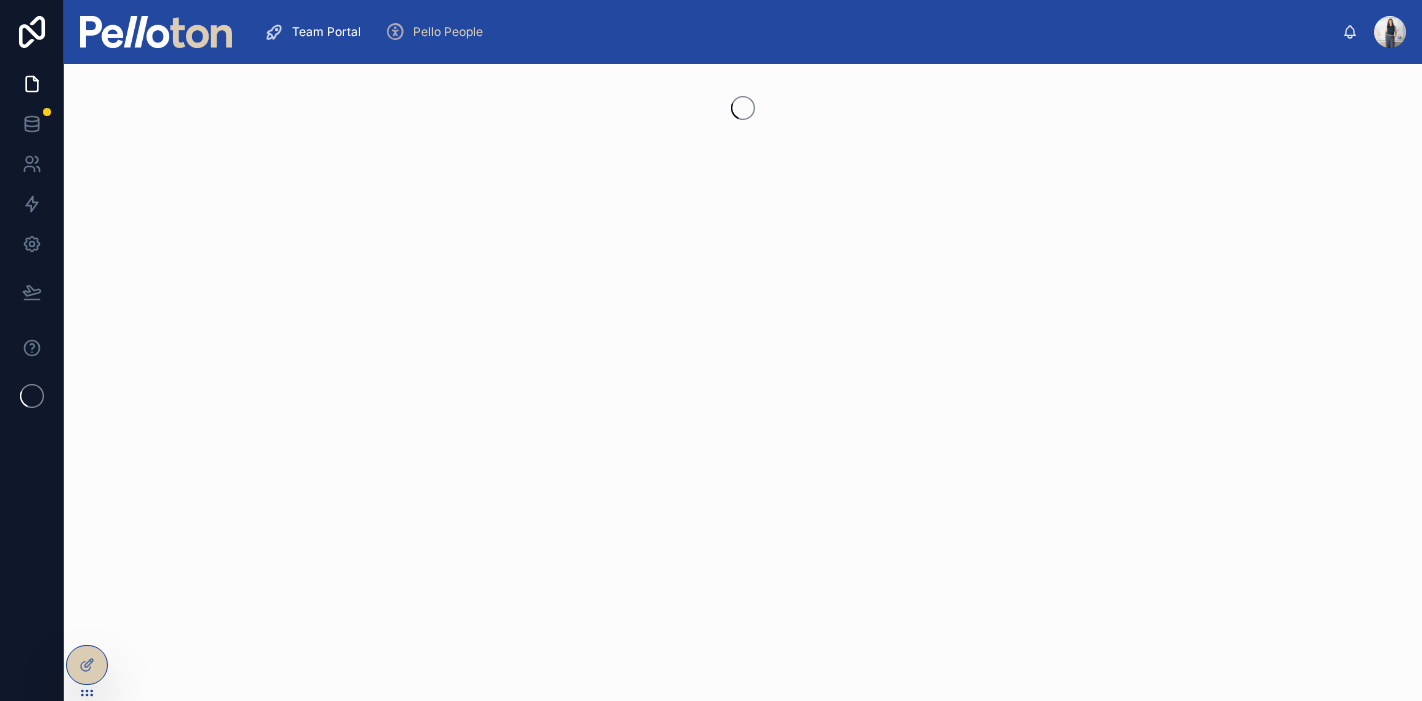 scroll, scrollTop: 0, scrollLeft: 0, axis: both 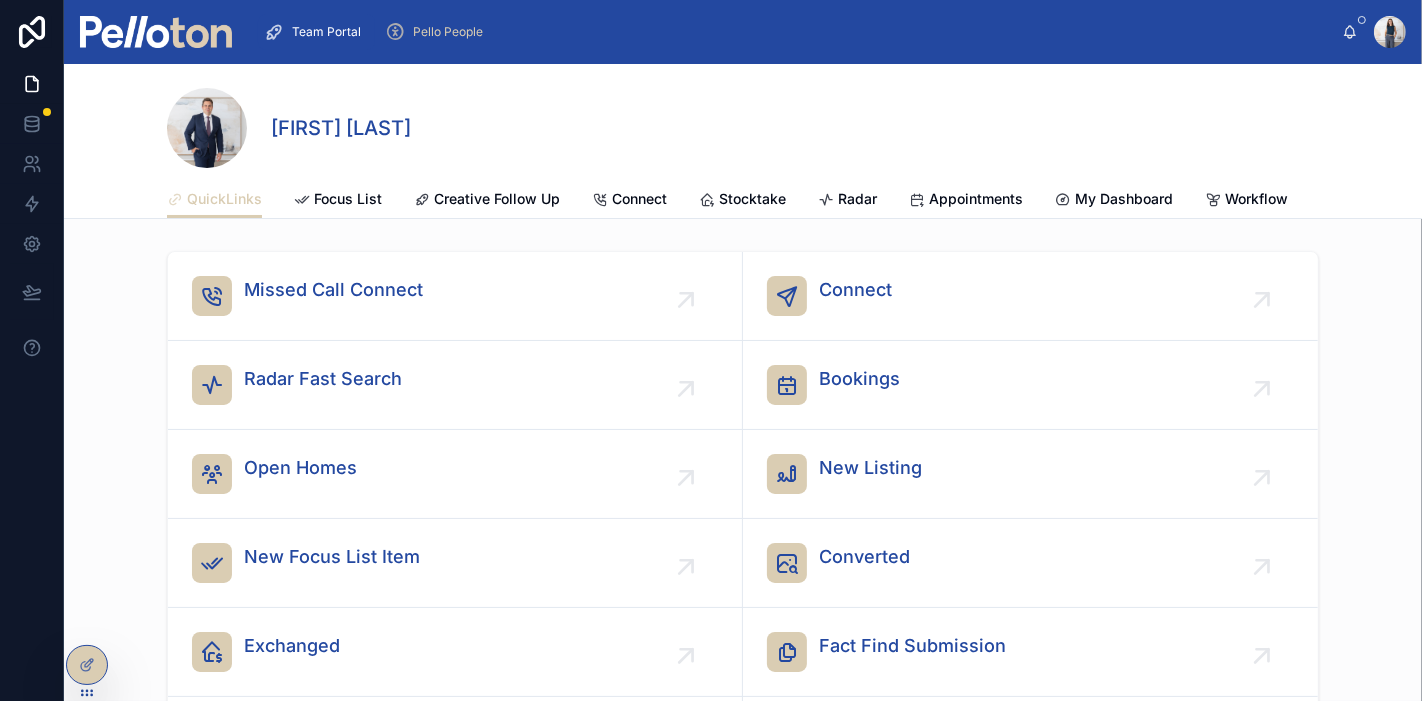 click on "Connect" at bounding box center (1030, 296) 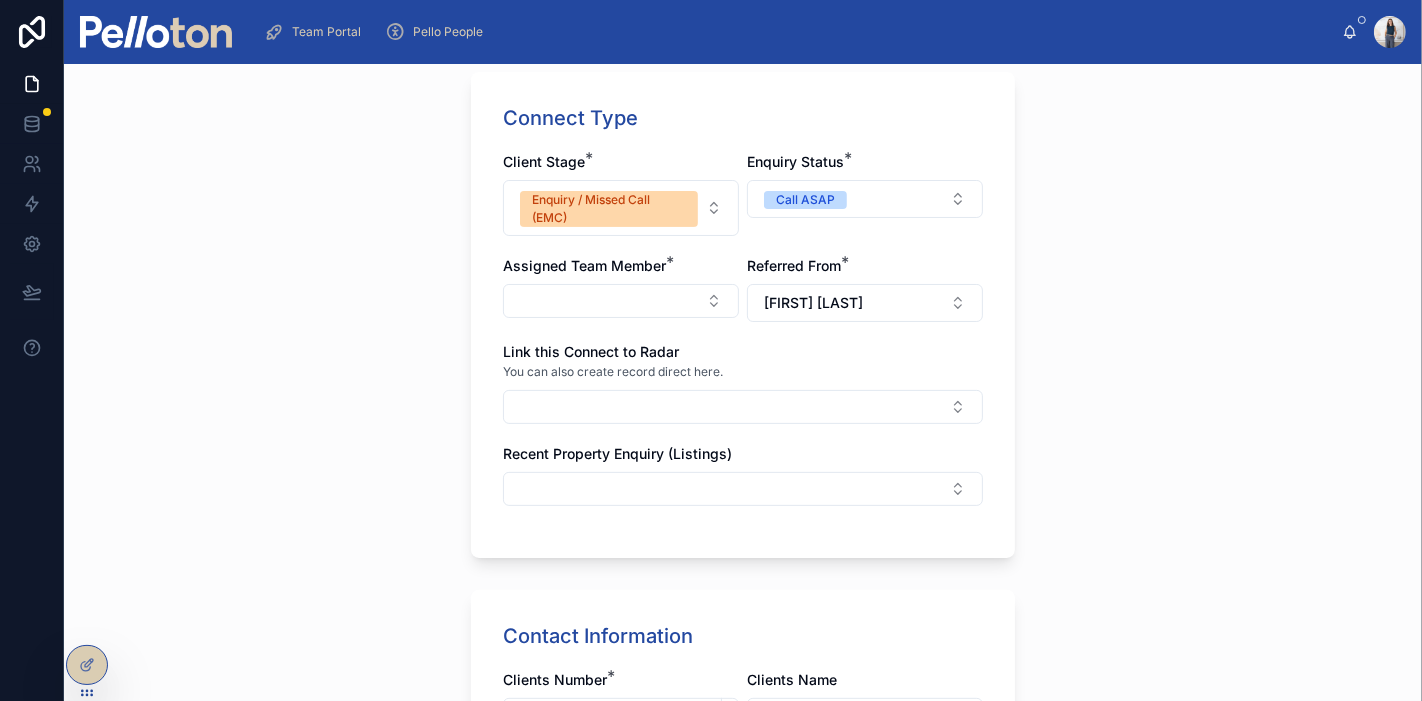 scroll, scrollTop: 444, scrollLeft: 0, axis: vertical 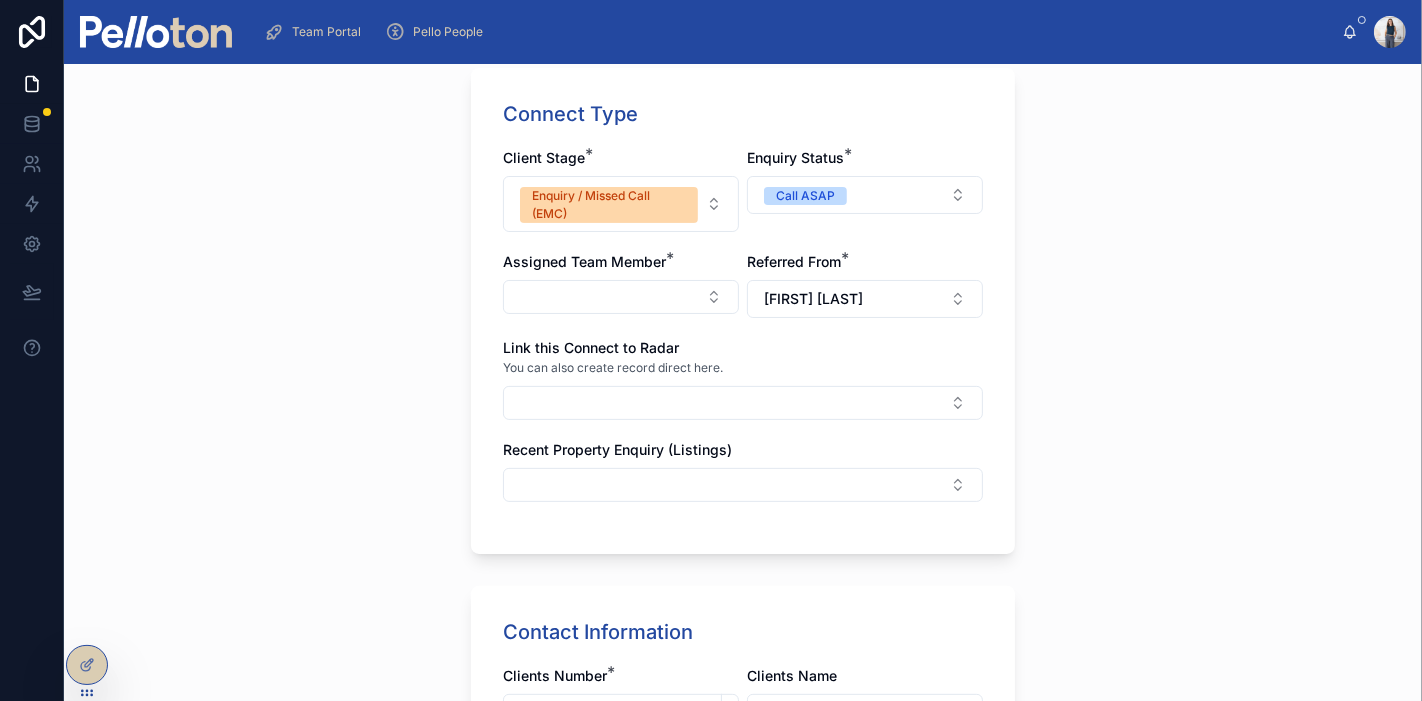 click on "Enquiry / Missed Call (EMC)" at bounding box center (621, 204) 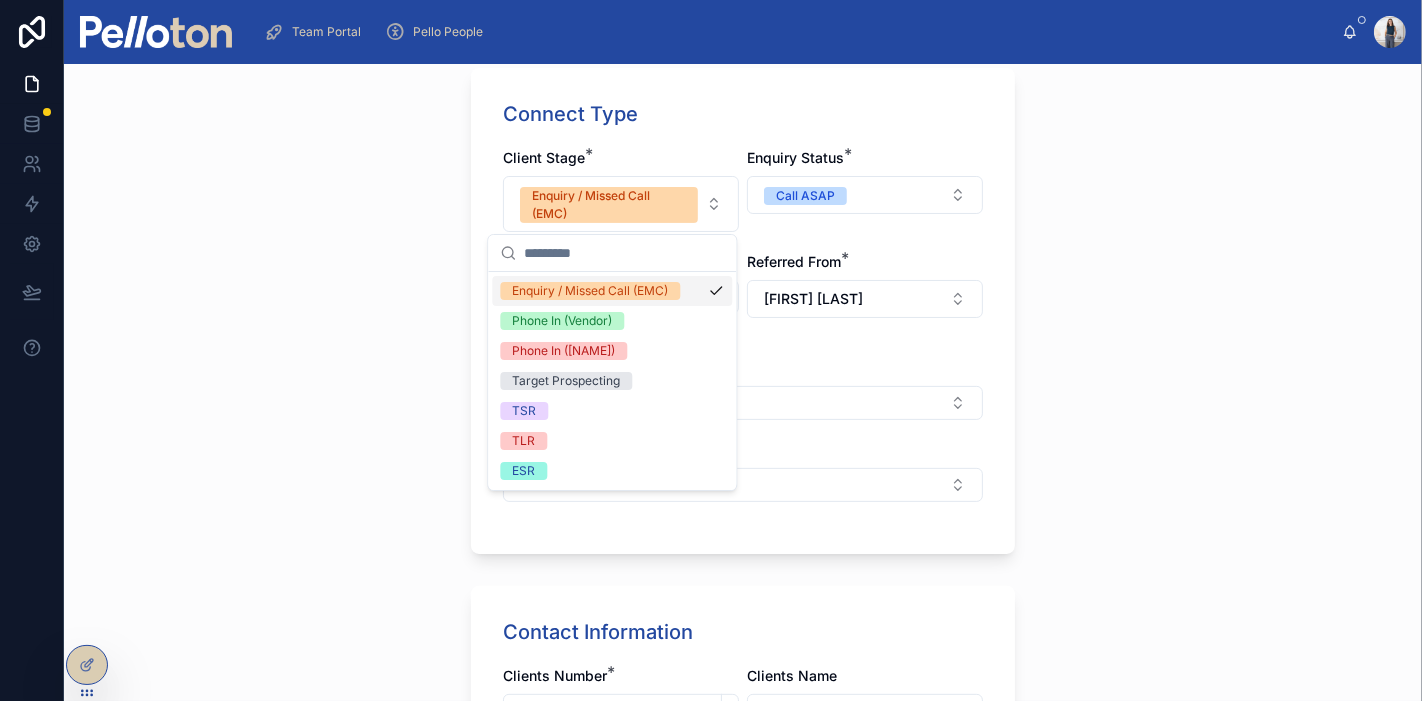 click on "Enquiry / Missed Call (EMC)" at bounding box center (609, 205) 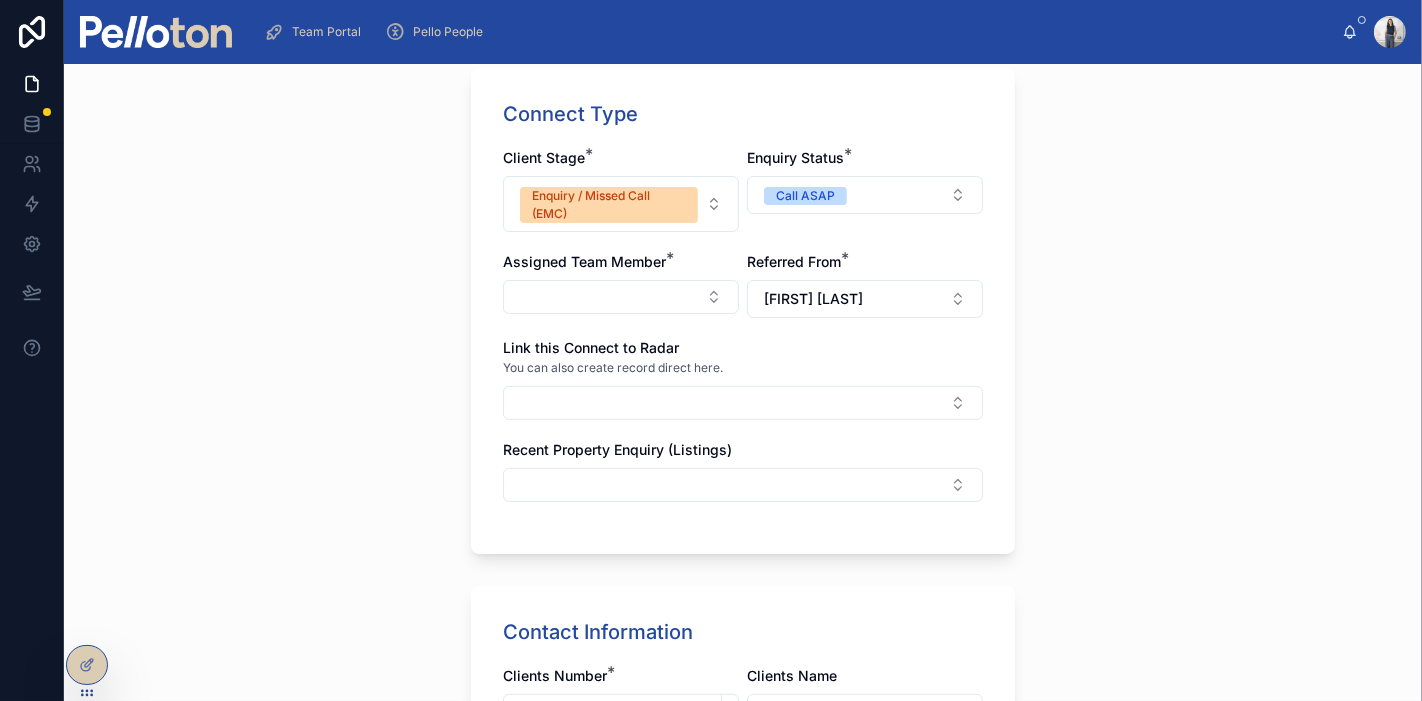 click at bounding box center [621, 297] 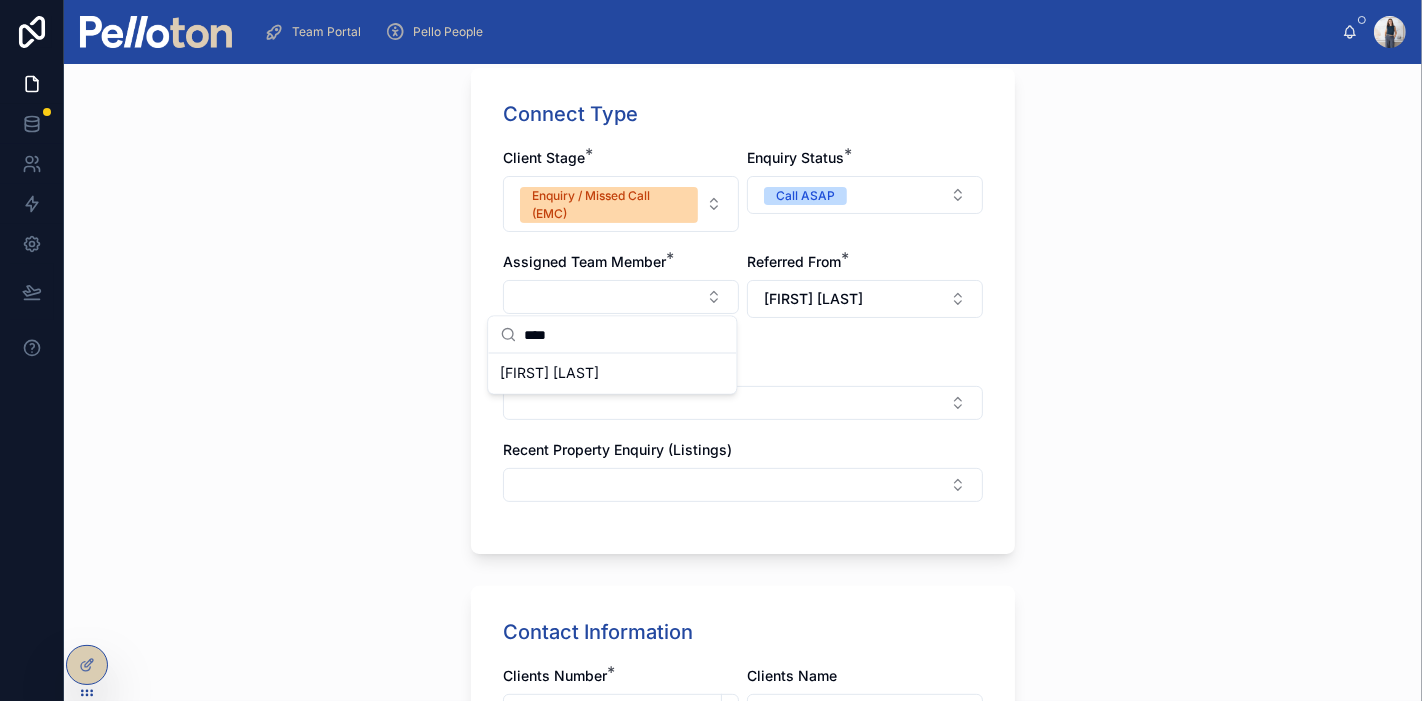 type on "****" 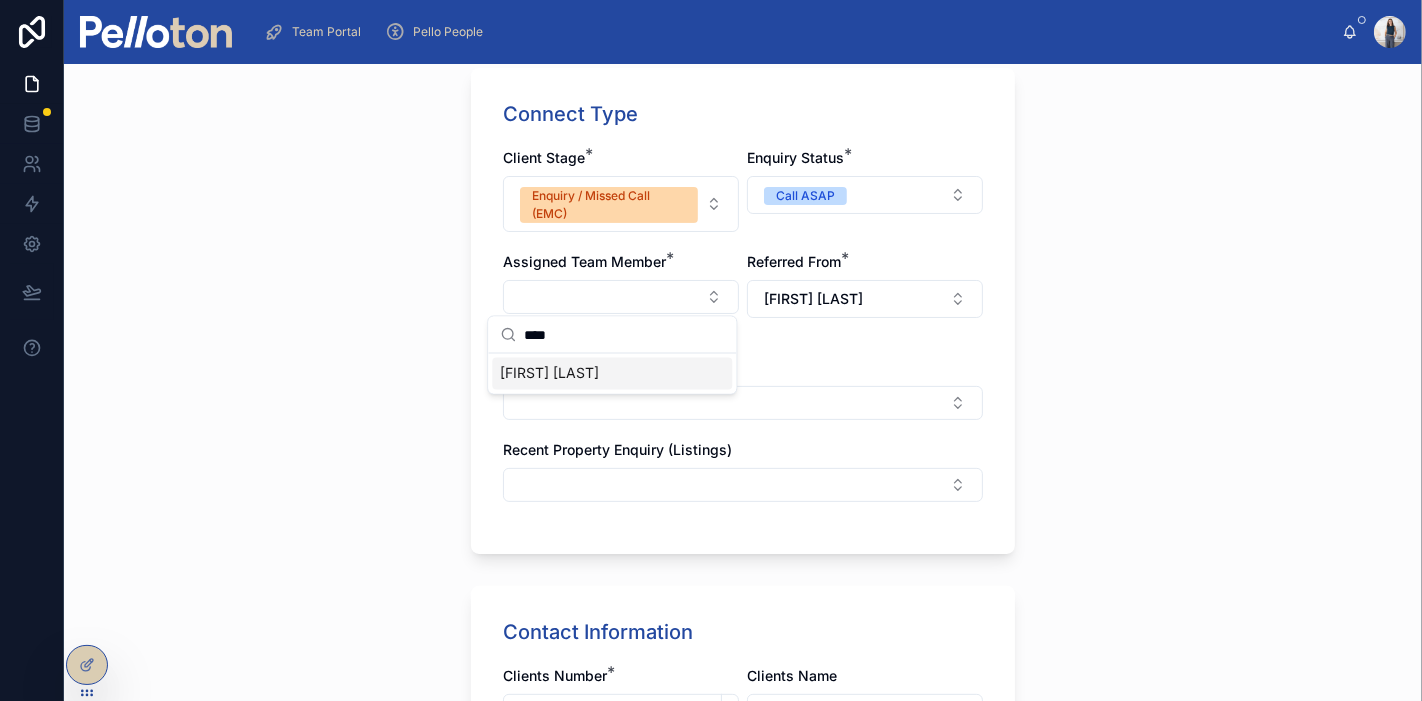click on "[FIRST] [LAST]" at bounding box center (549, 374) 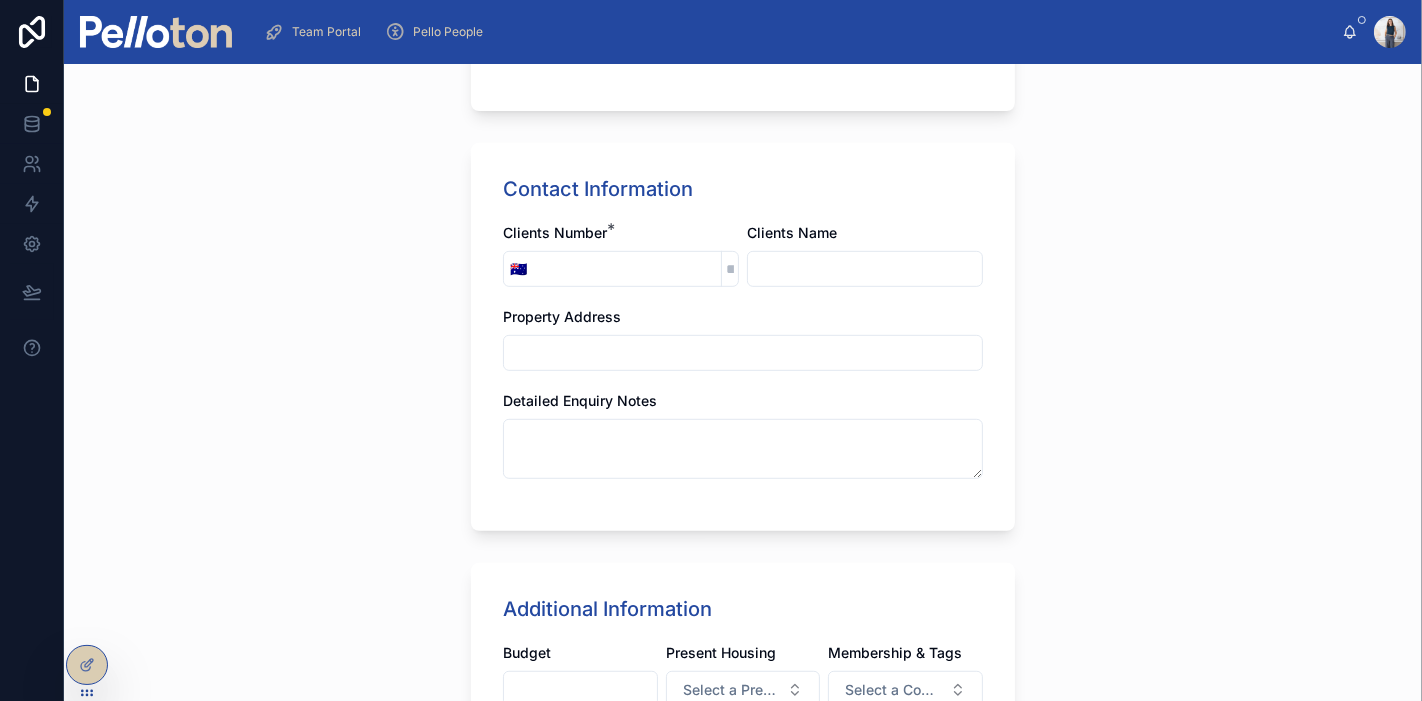 scroll, scrollTop: 888, scrollLeft: 0, axis: vertical 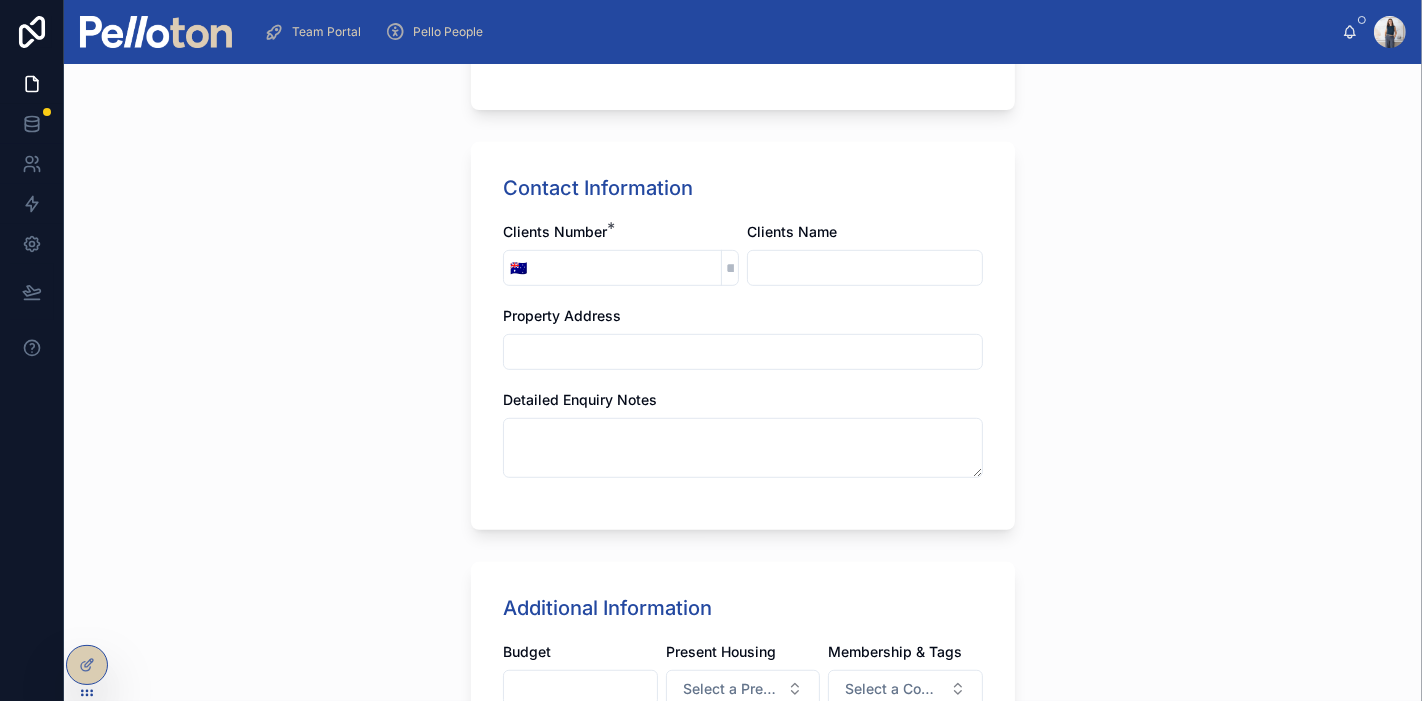 click at bounding box center [627, 268] 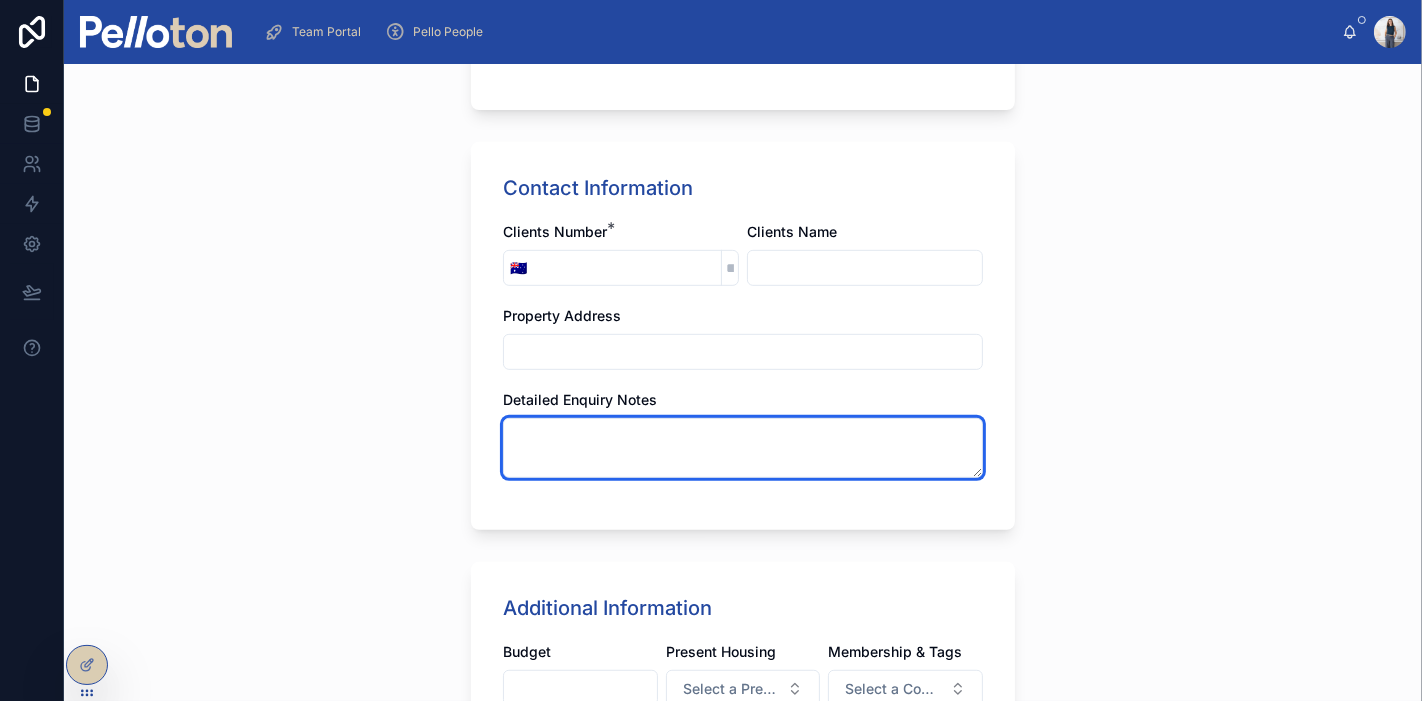 click at bounding box center (743, 448) 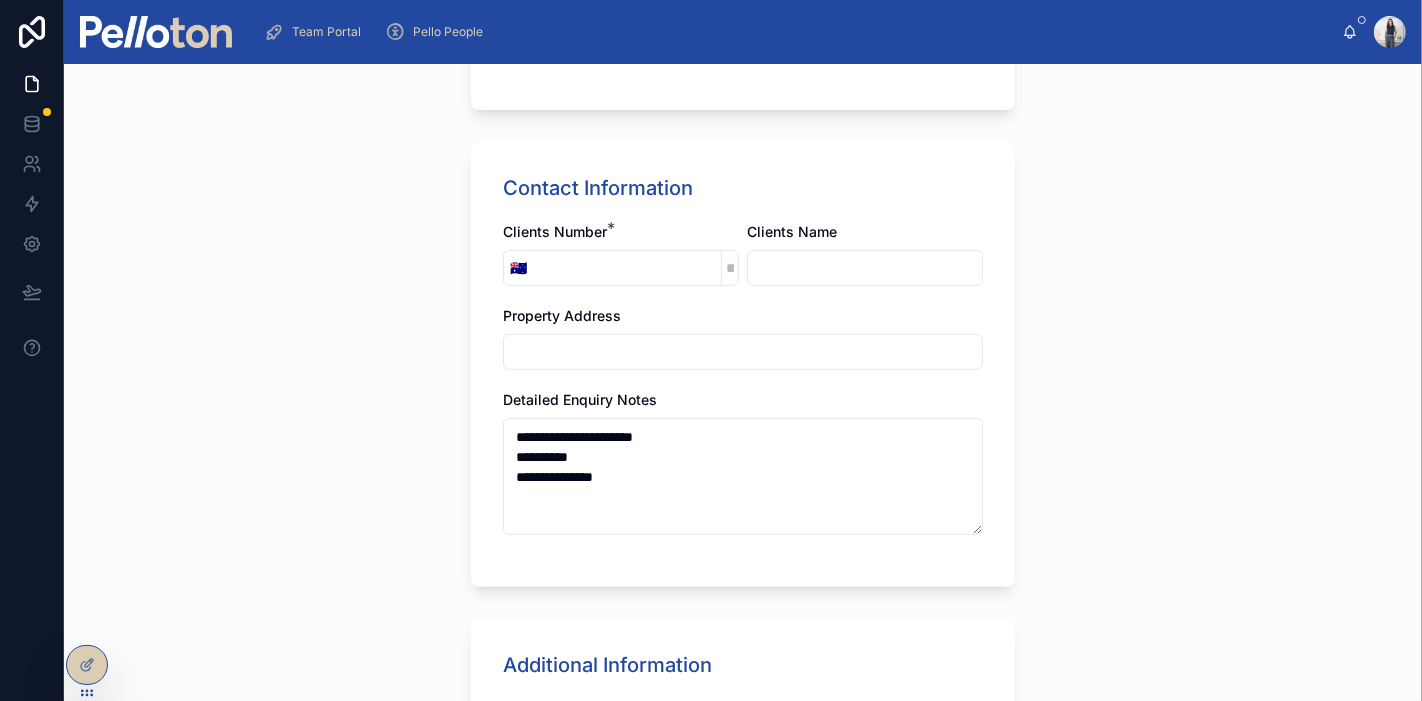 click at bounding box center [627, 268] 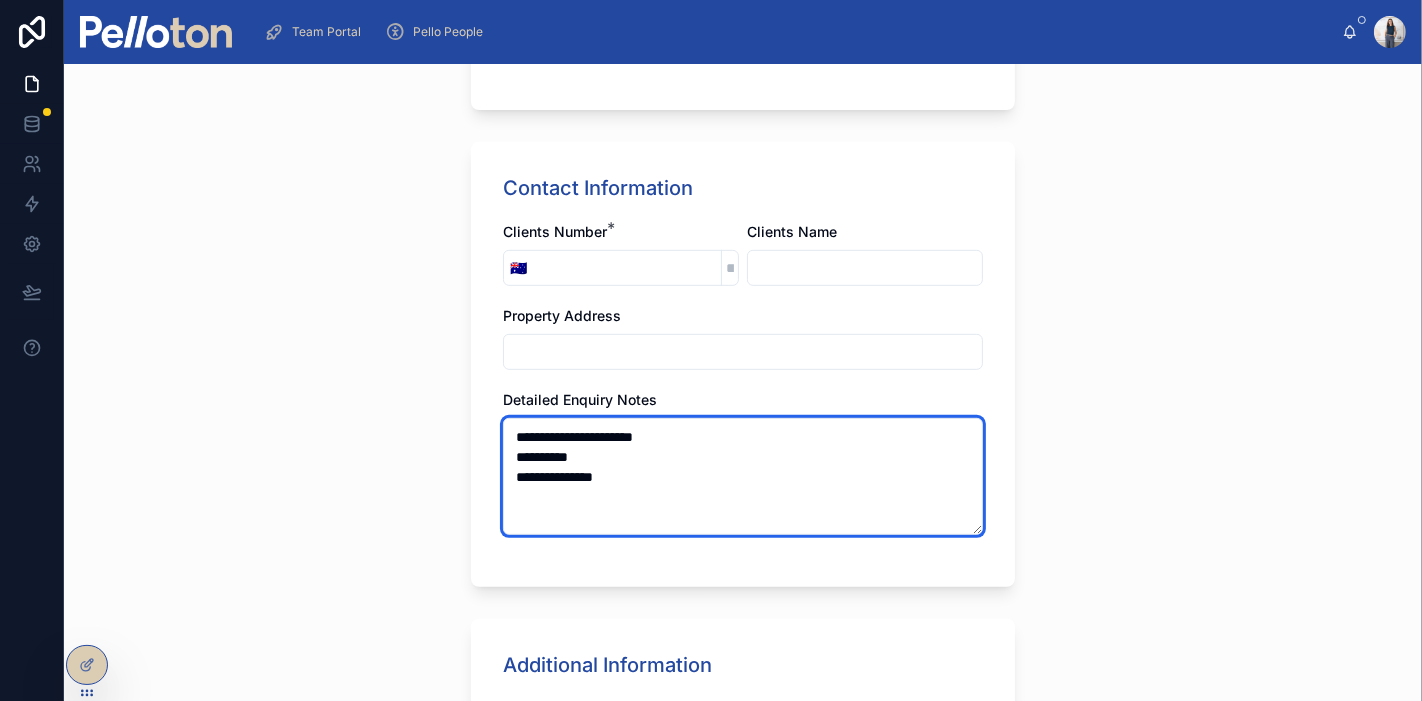 click on "**********" at bounding box center (743, 476) 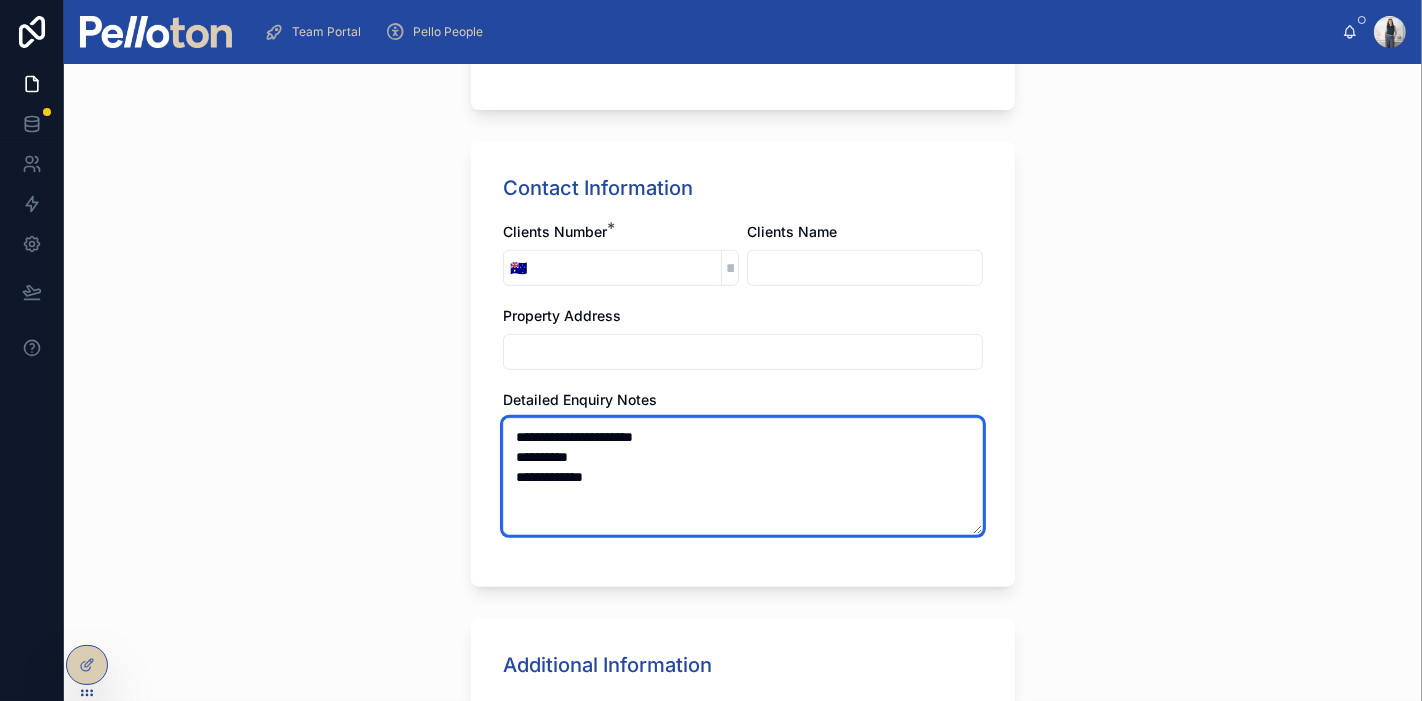 drag, startPoint x: 613, startPoint y: 478, endPoint x: 487, endPoint y: 486, distance: 126.253716 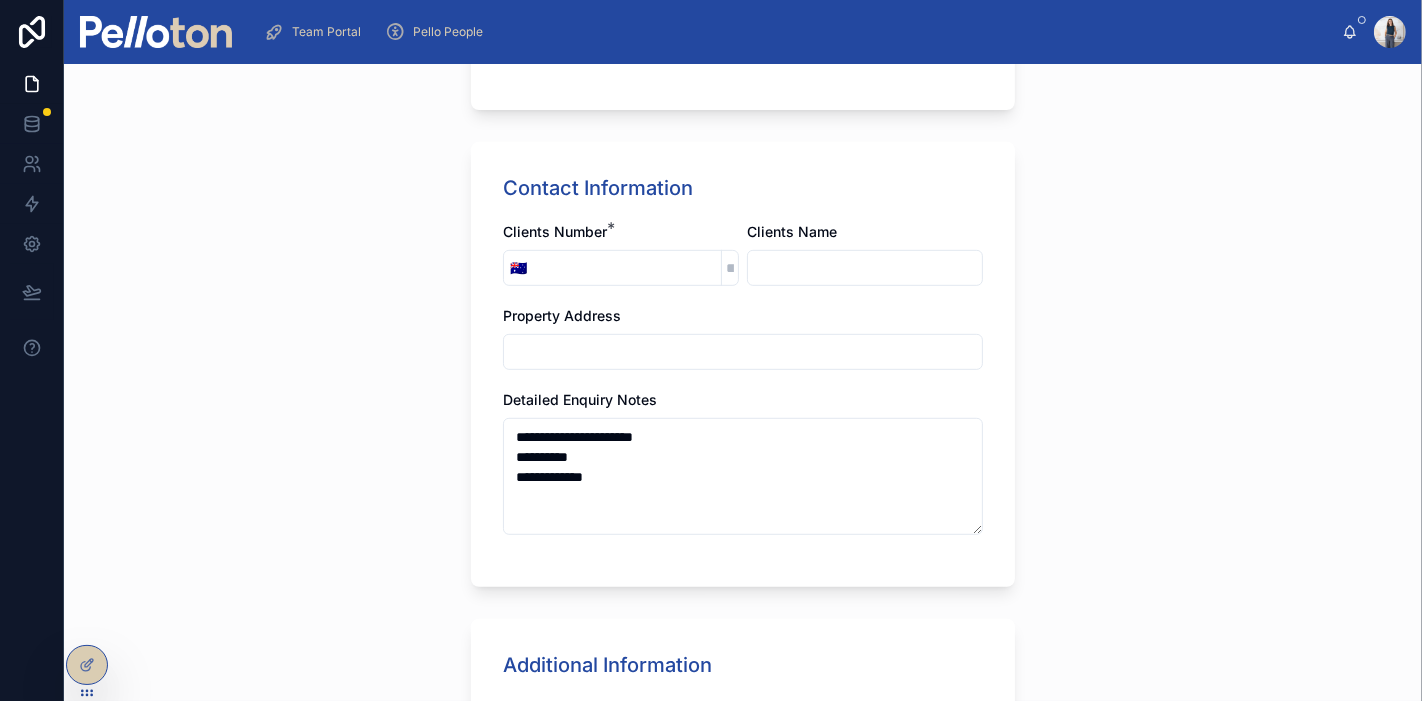 click at bounding box center [627, 268] 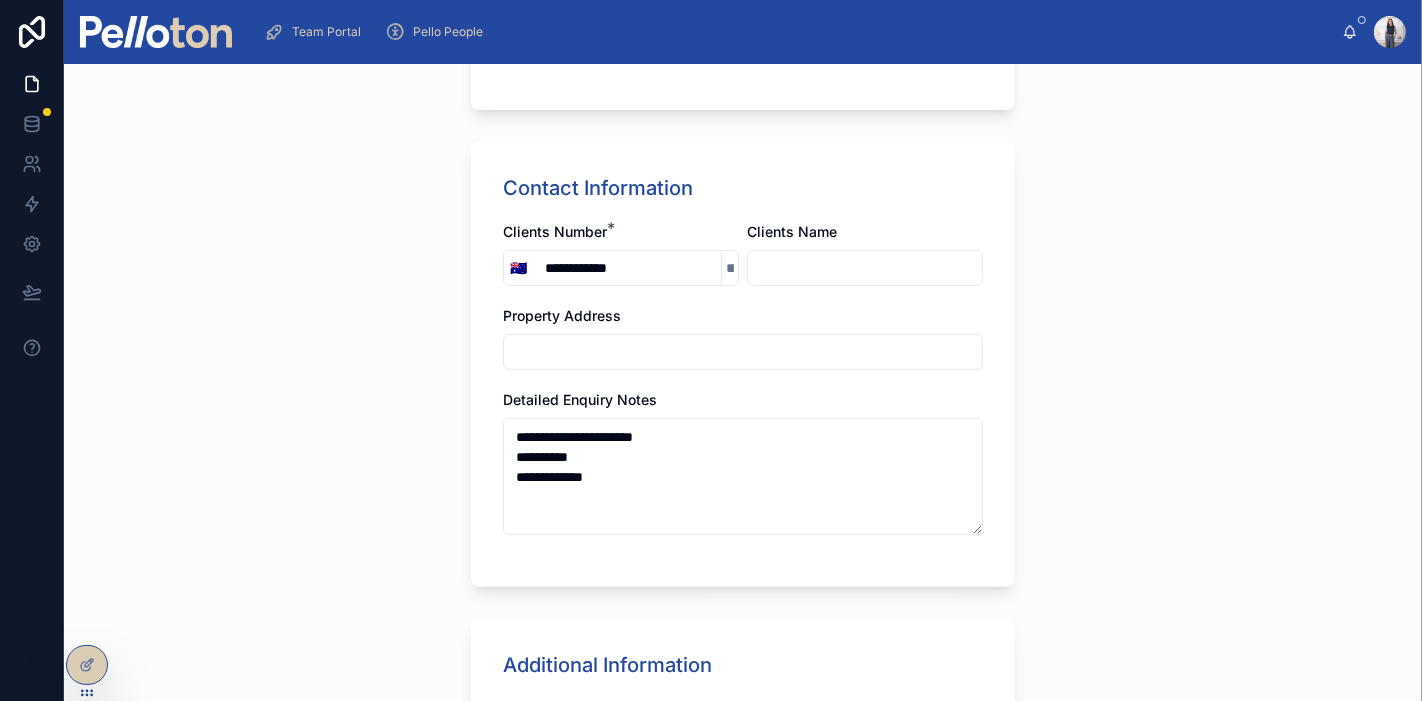 type on "**********" 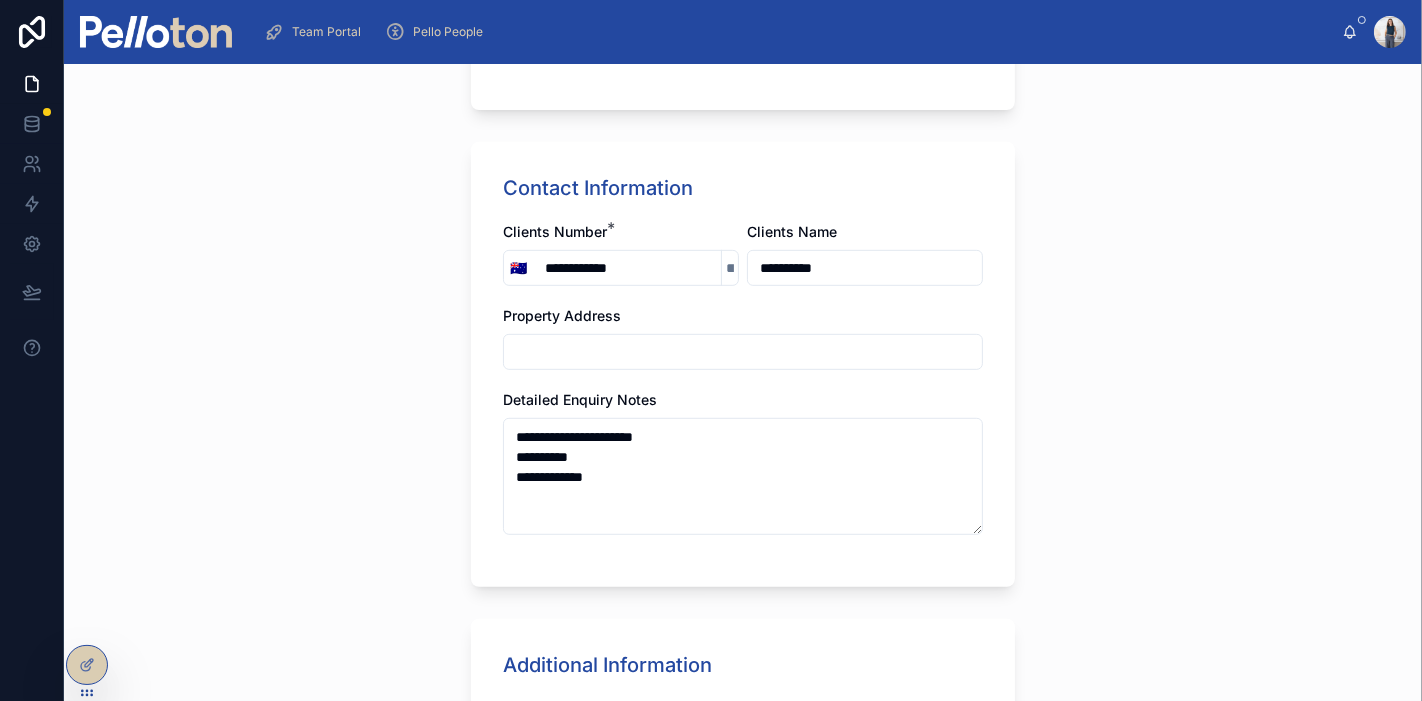 type on "**********" 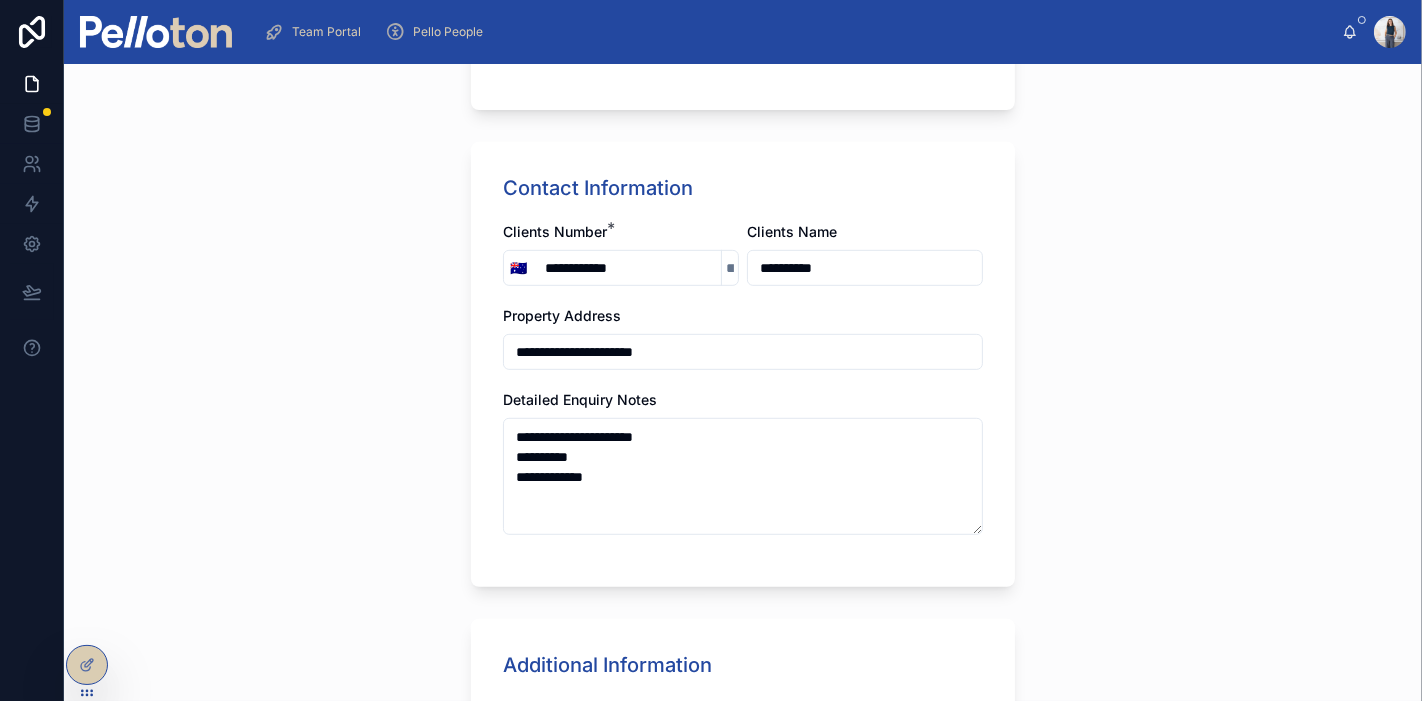 type on "**********" 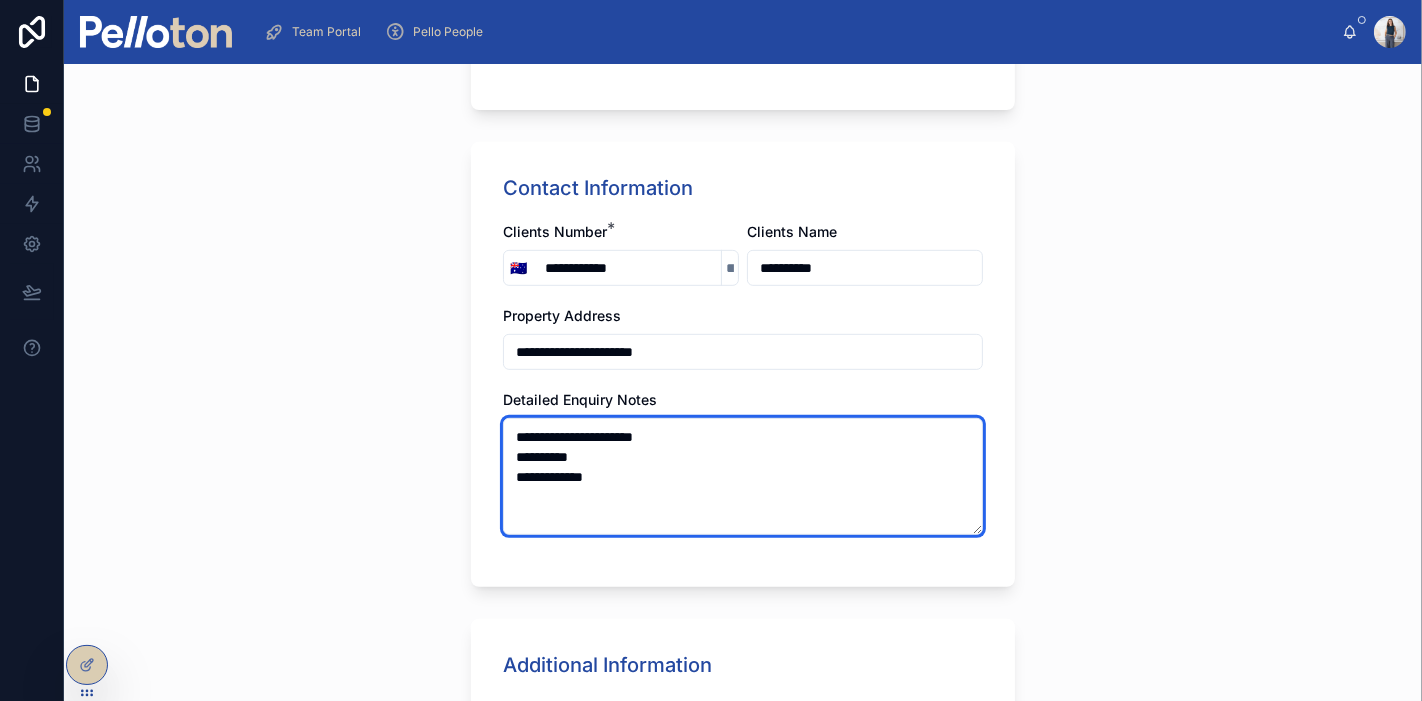drag, startPoint x: 620, startPoint y: 475, endPoint x: 489, endPoint y: 426, distance: 139.86423 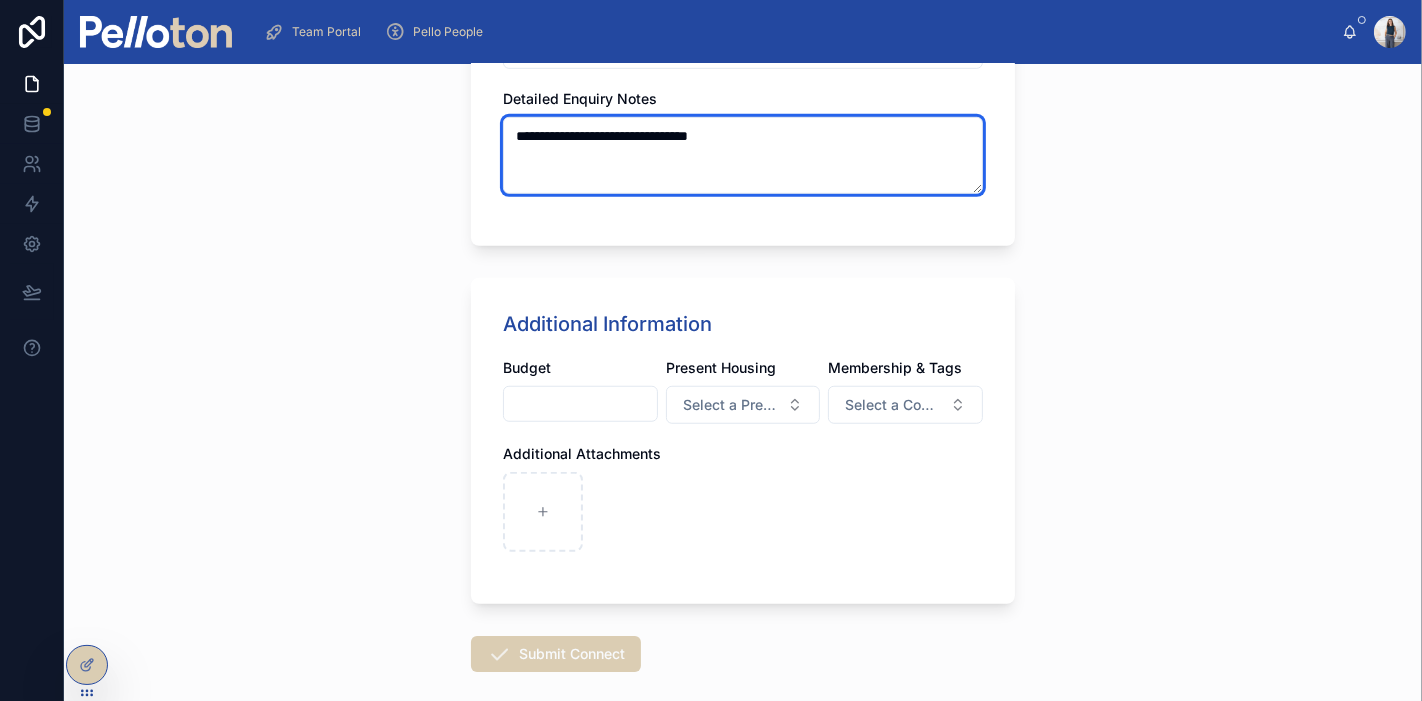 scroll, scrollTop: 1284, scrollLeft: 0, axis: vertical 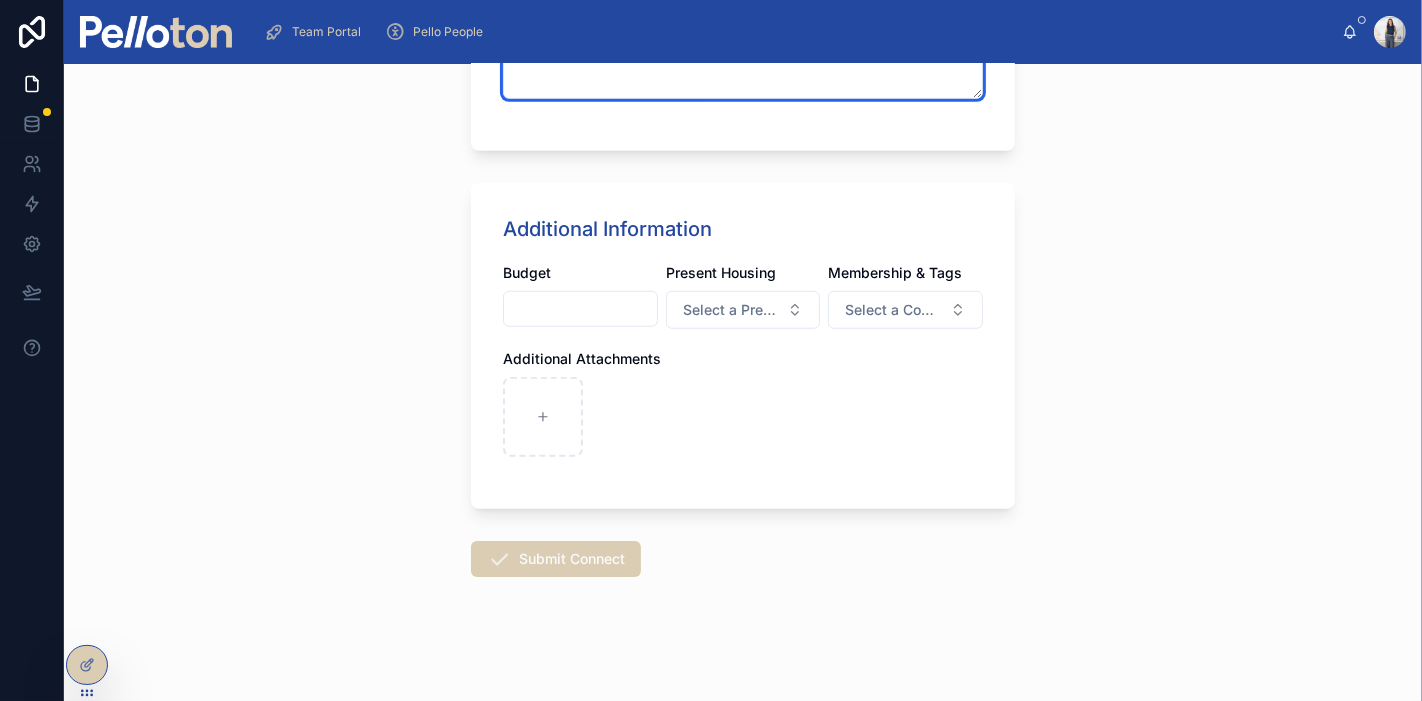 type on "**********" 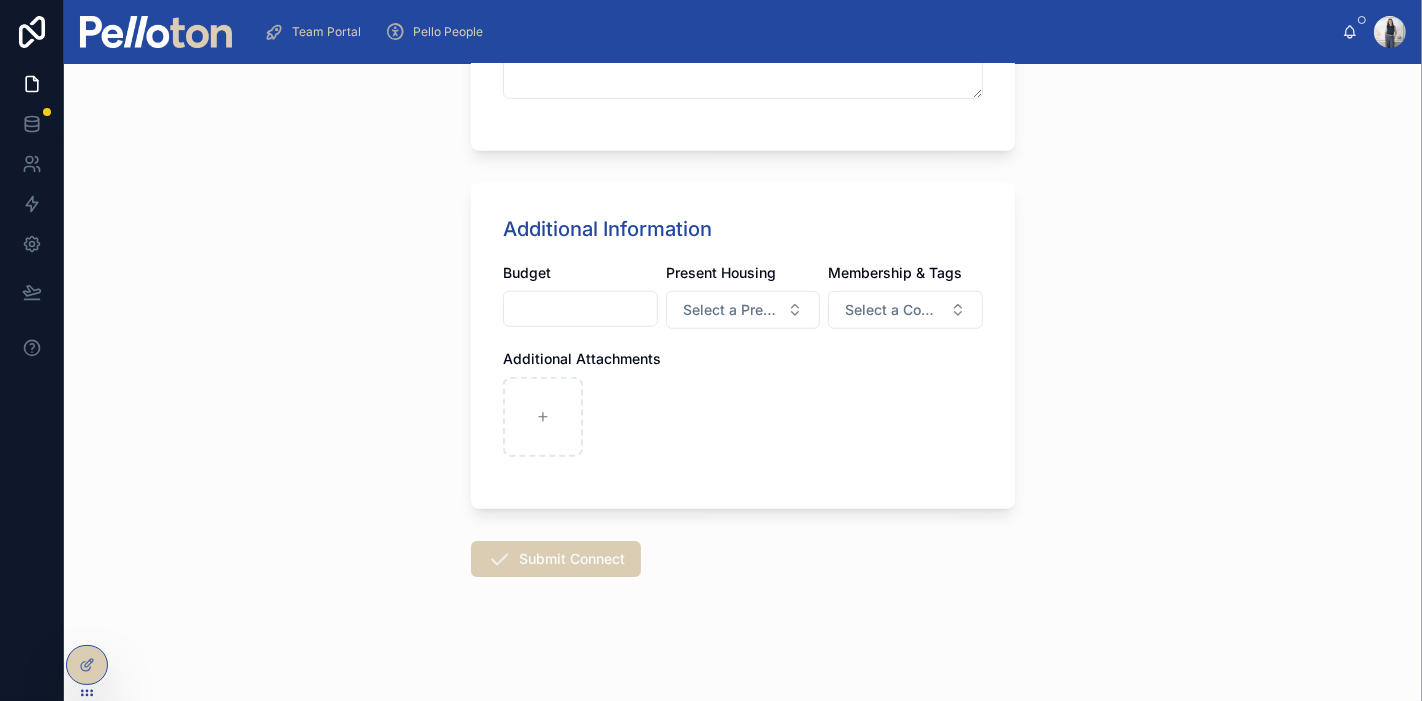 click on "Submit Connect" at bounding box center (556, 559) 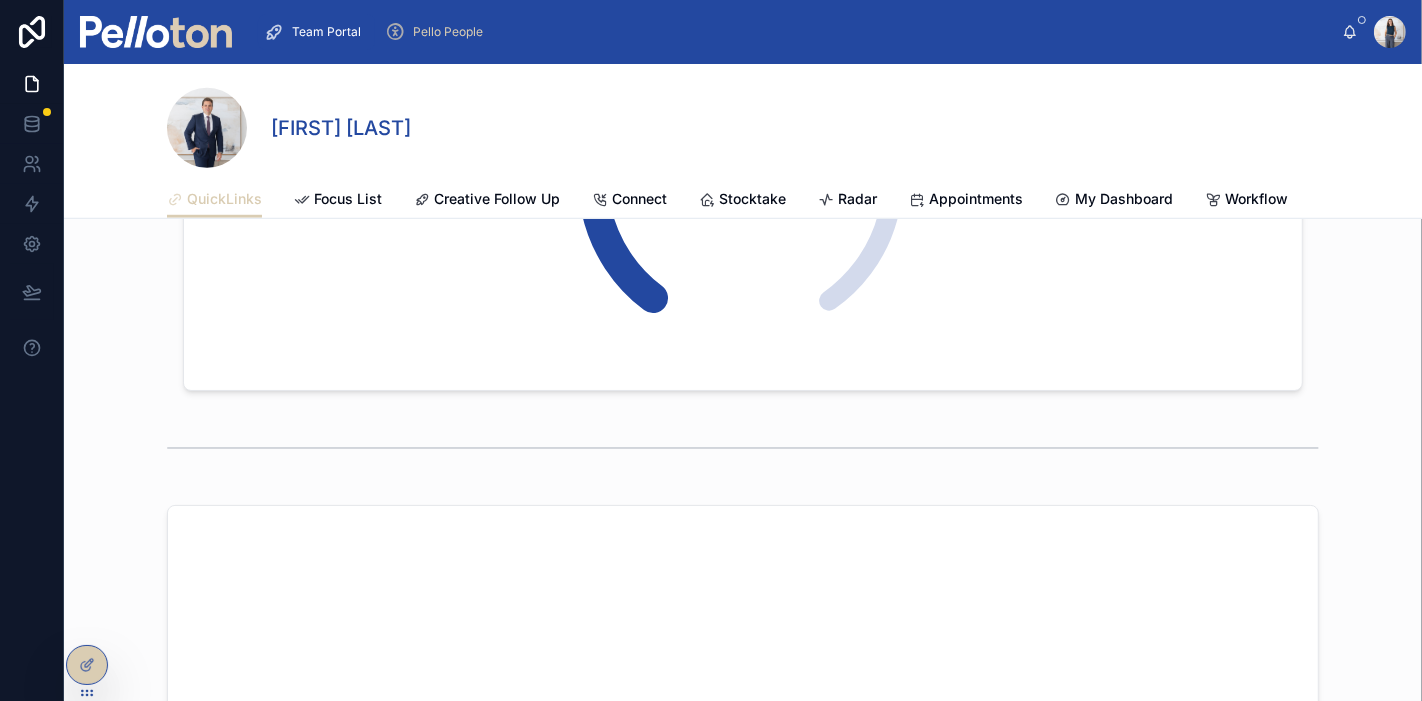 scroll, scrollTop: 0, scrollLeft: 0, axis: both 